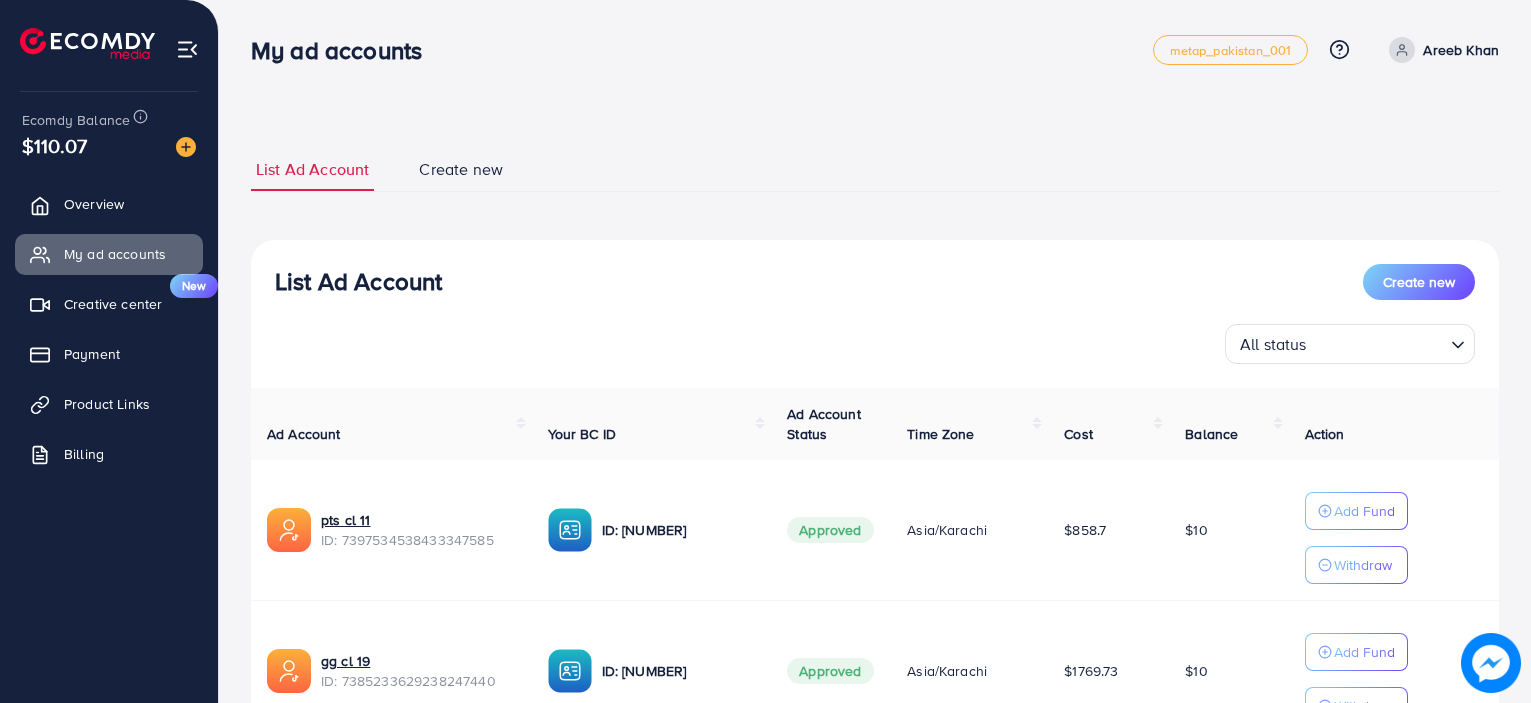scroll, scrollTop: 168, scrollLeft: 0, axis: vertical 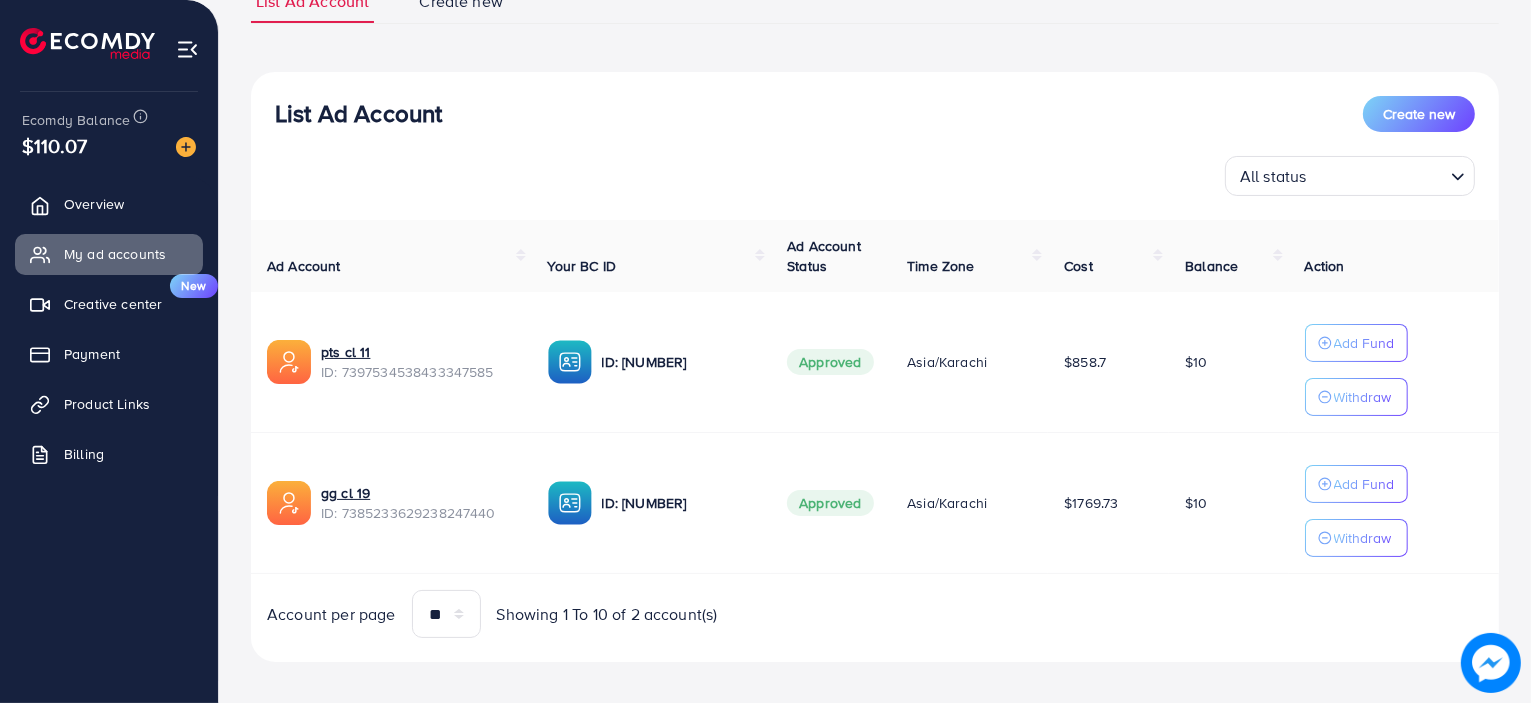 click on "Overview" at bounding box center [109, 204] 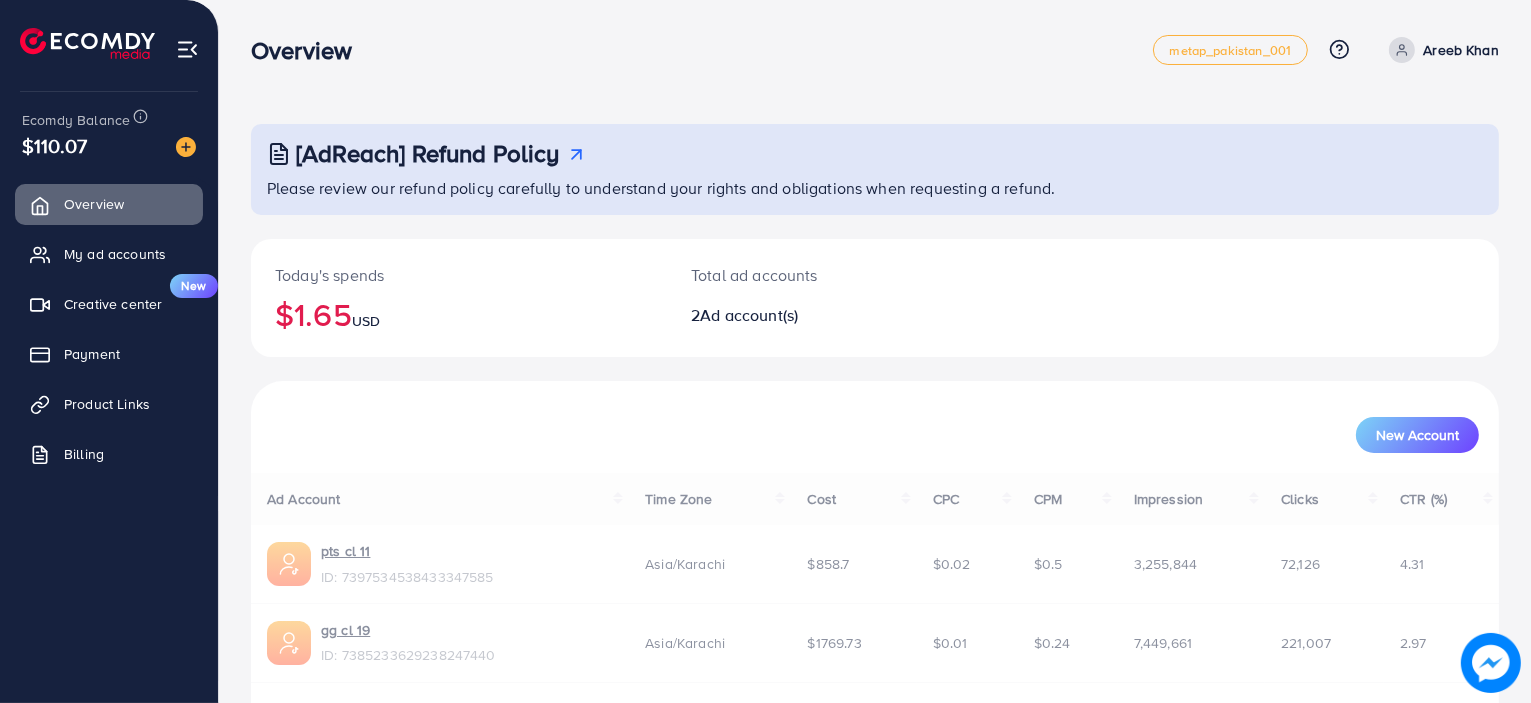 scroll, scrollTop: 0, scrollLeft: 0, axis: both 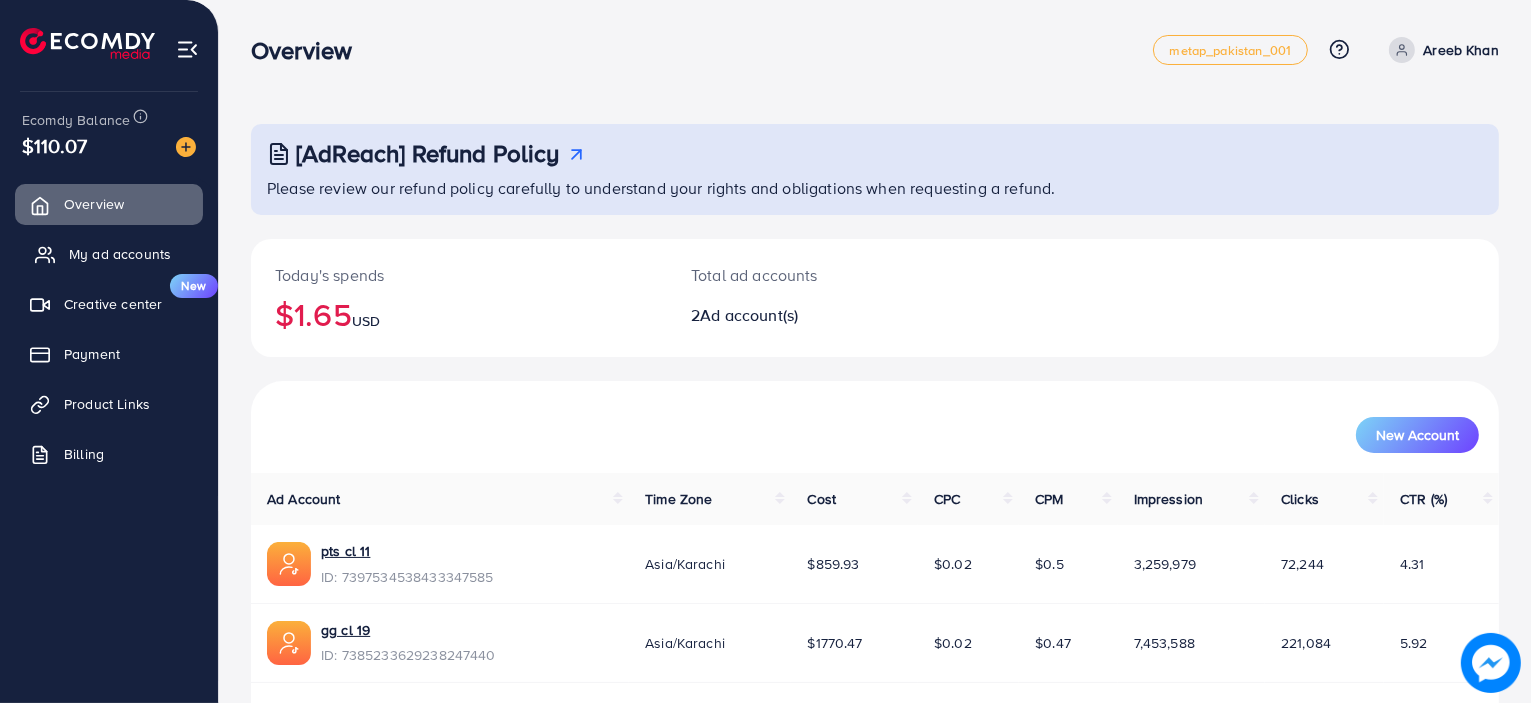 click on "My ad accounts" at bounding box center (120, 254) 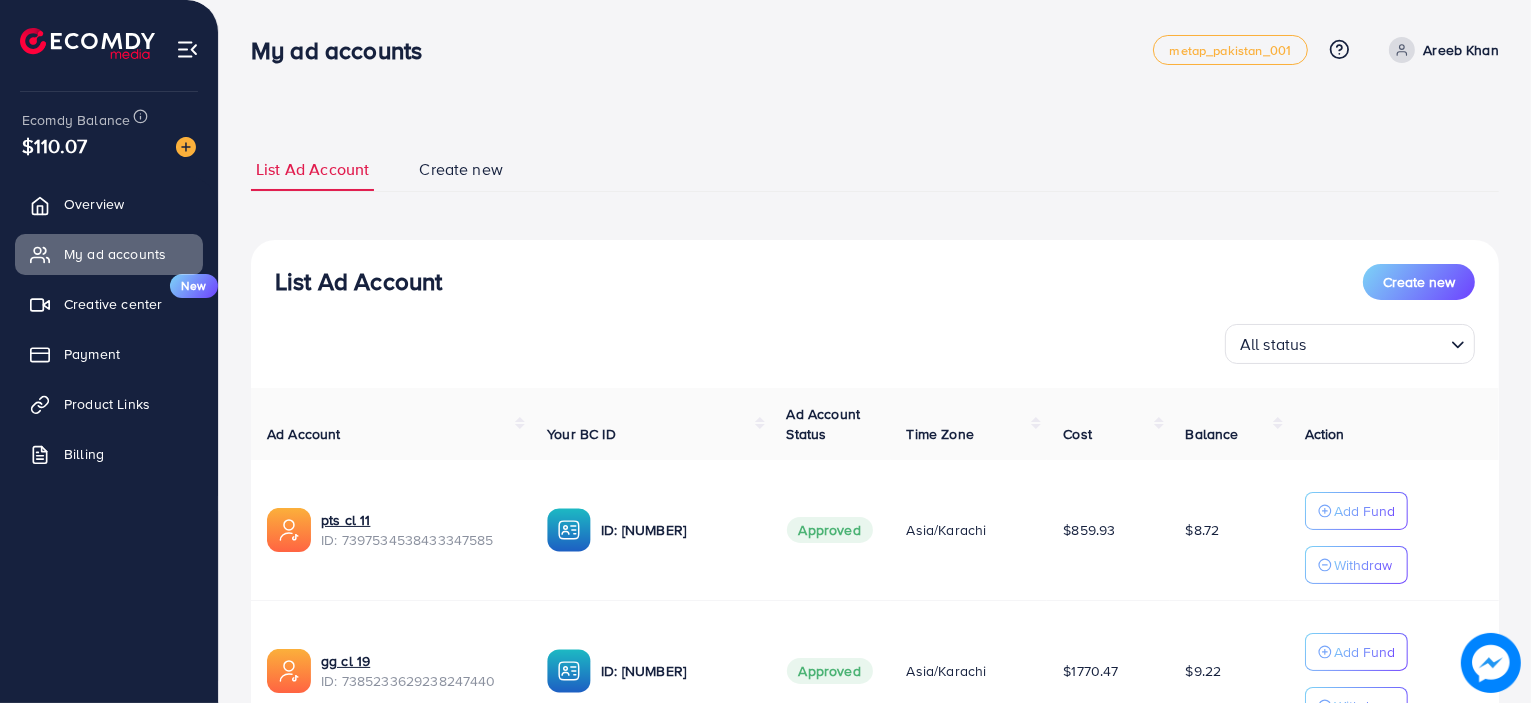 scroll, scrollTop: 0, scrollLeft: 0, axis: both 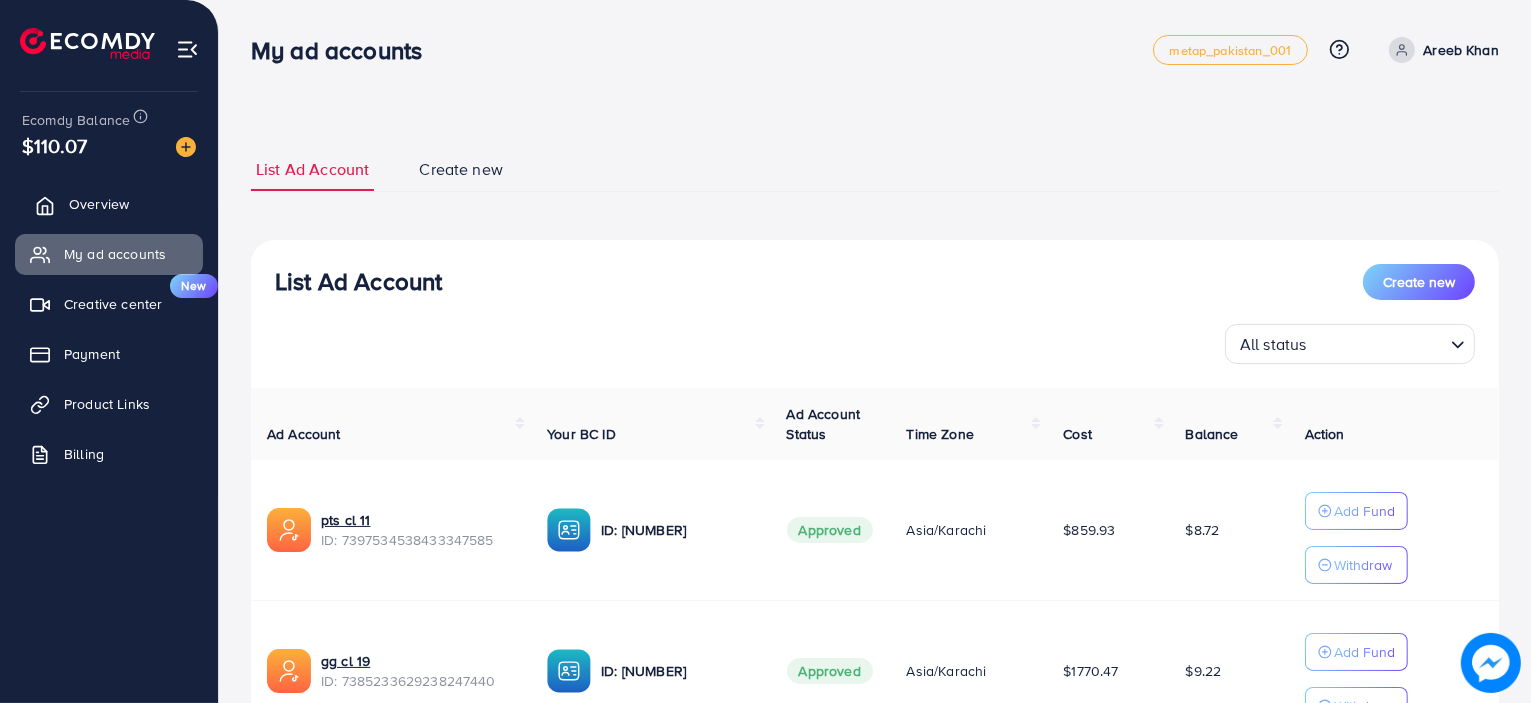 click on "Overview" at bounding box center (109, 204) 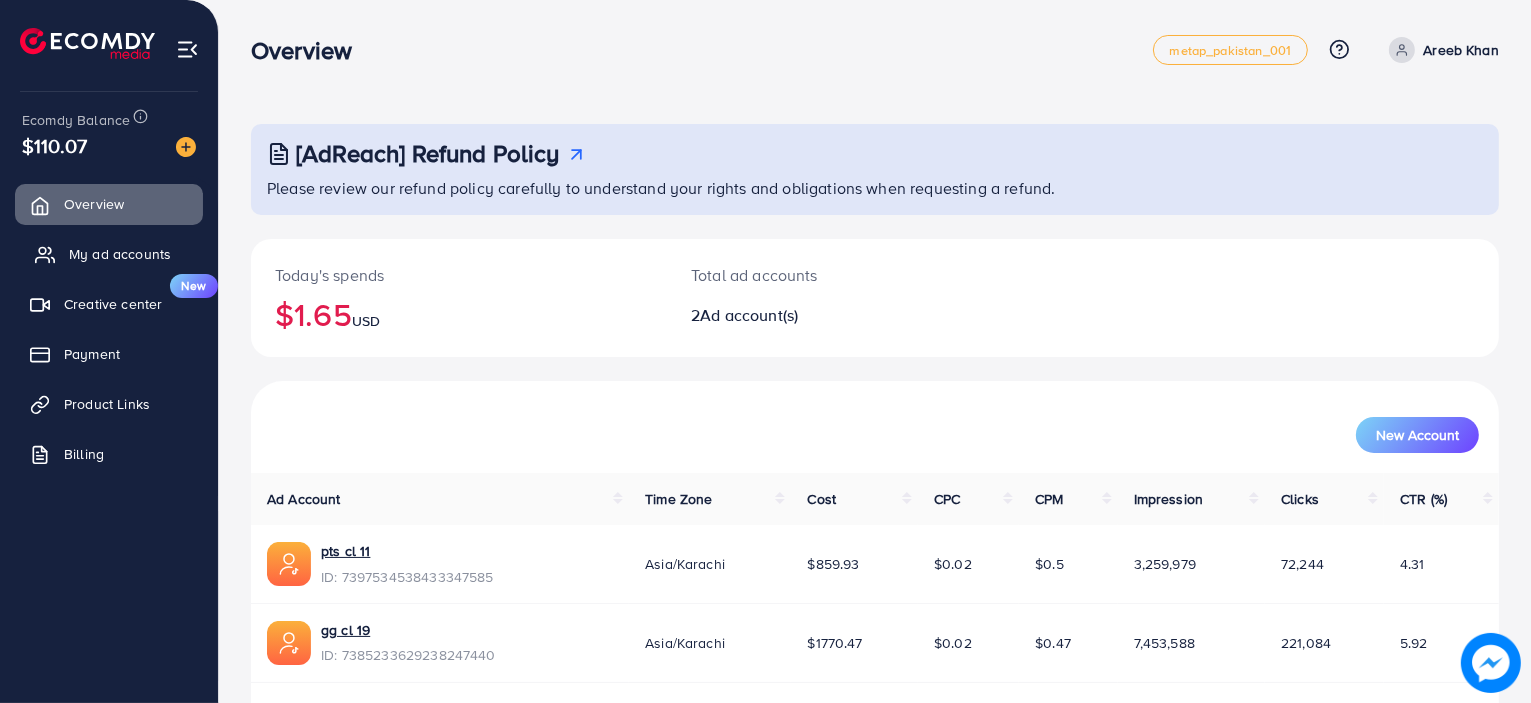 click on "My ad accounts" at bounding box center (109, 254) 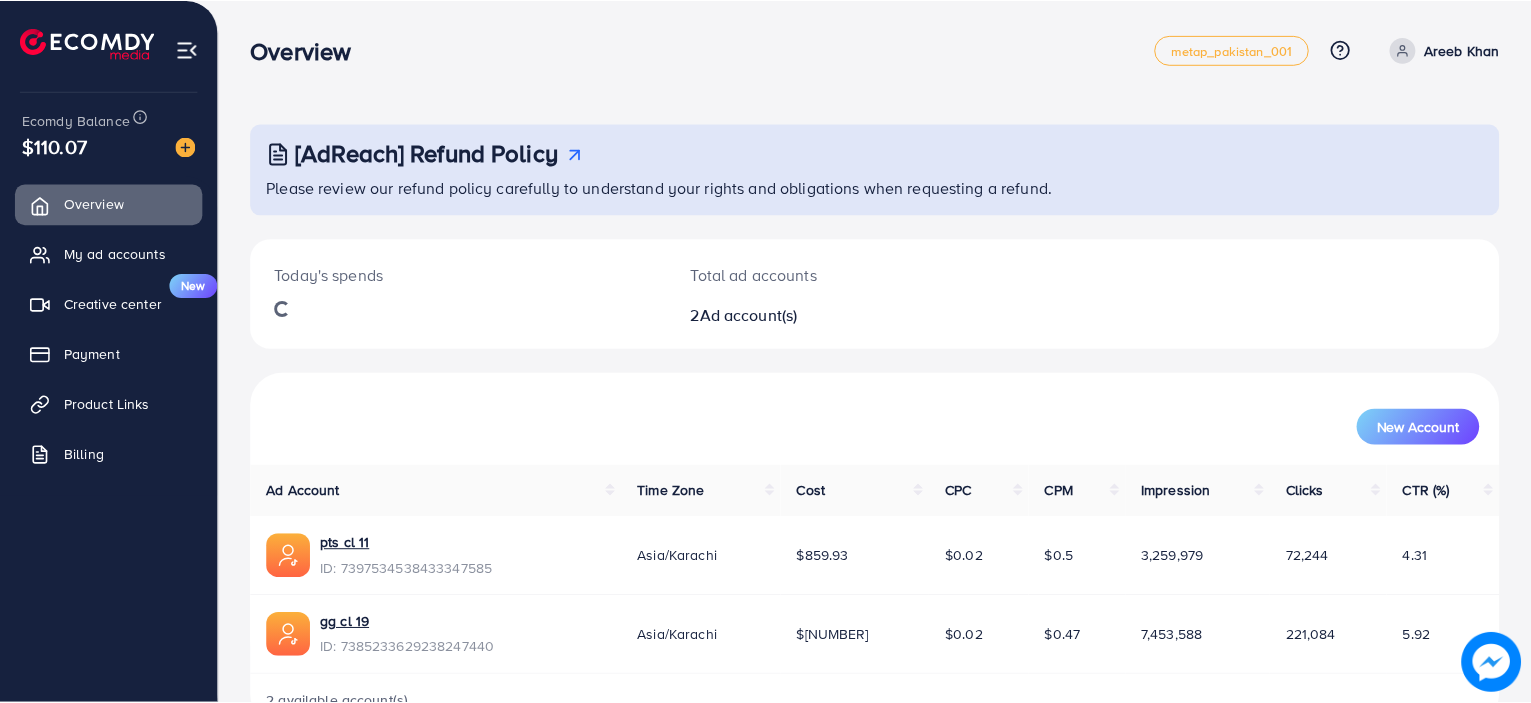 scroll, scrollTop: 0, scrollLeft: 0, axis: both 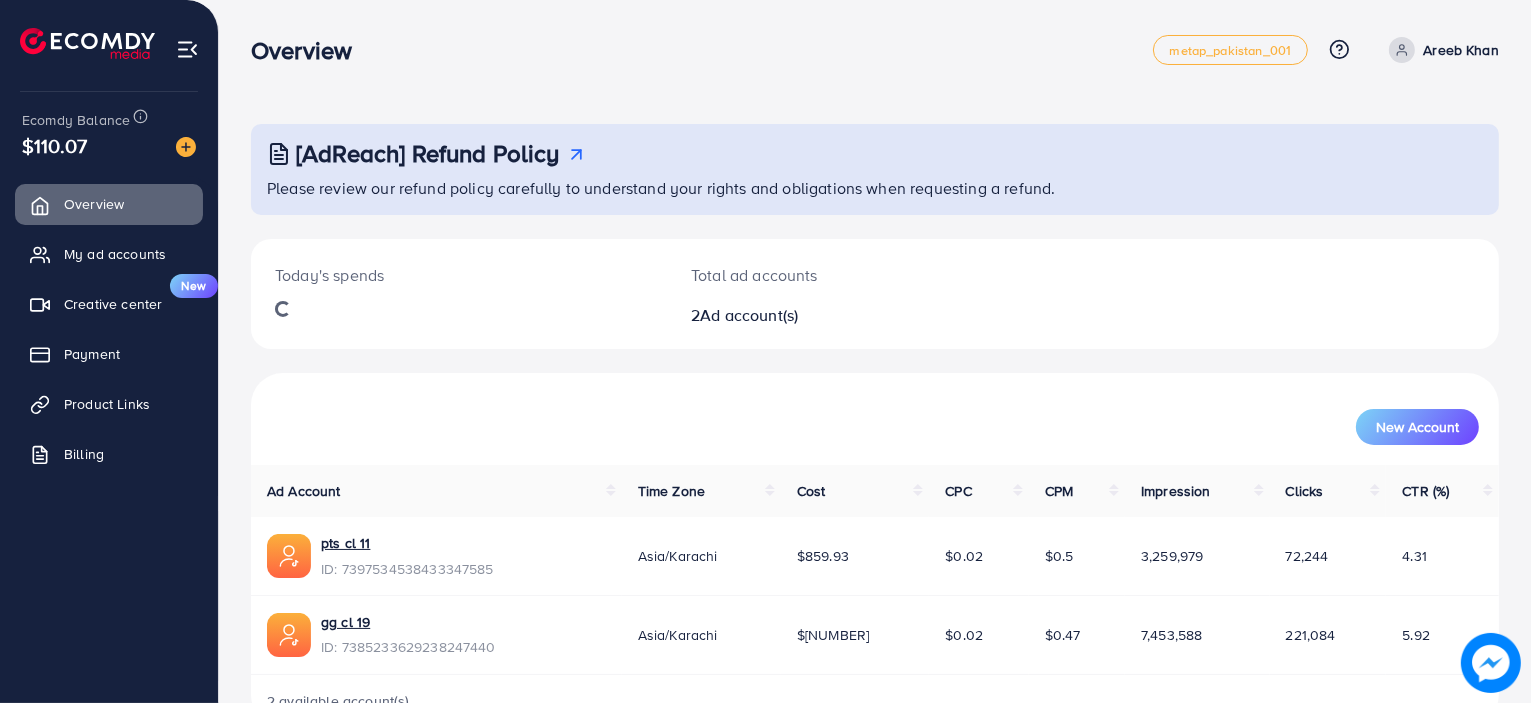 click on "Overview" at bounding box center (309, 50) 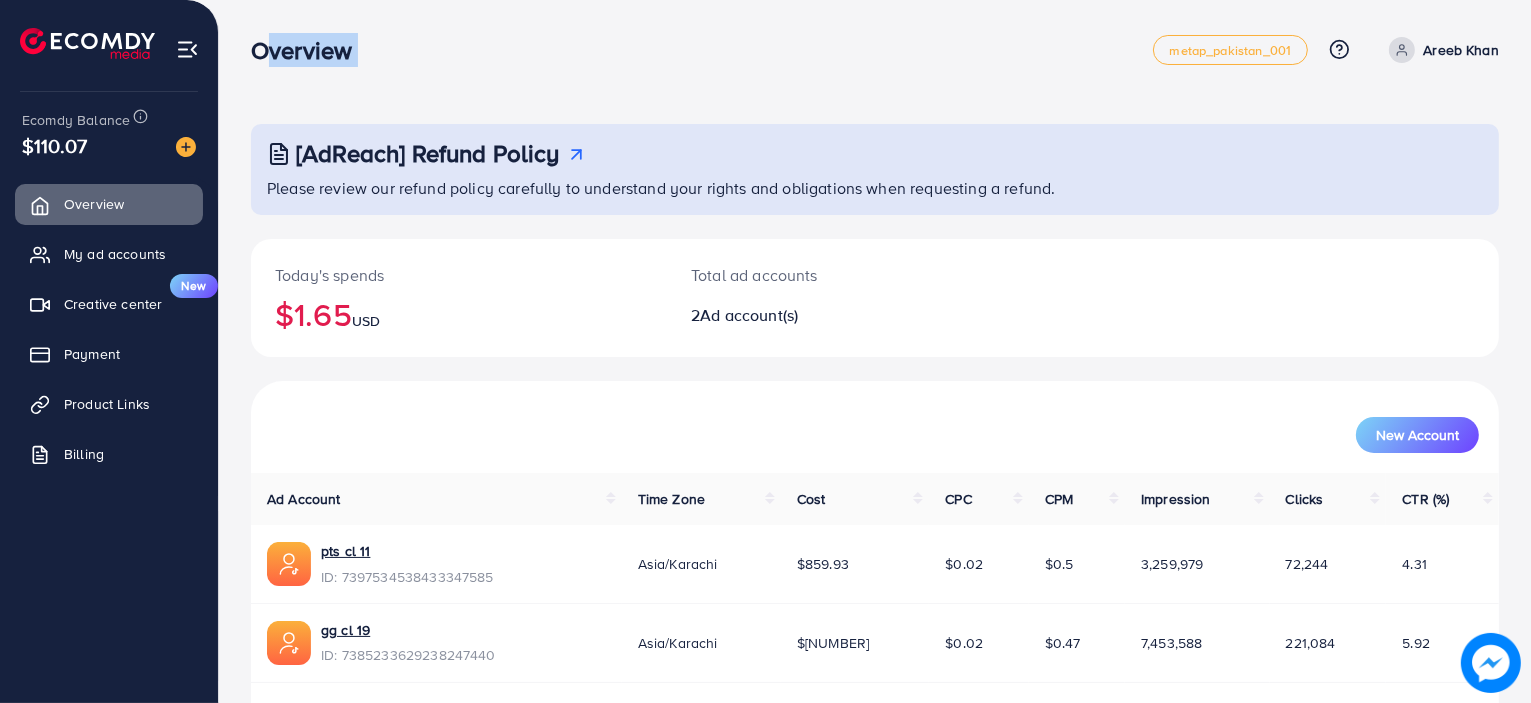 click on "Overview" at bounding box center (309, 50) 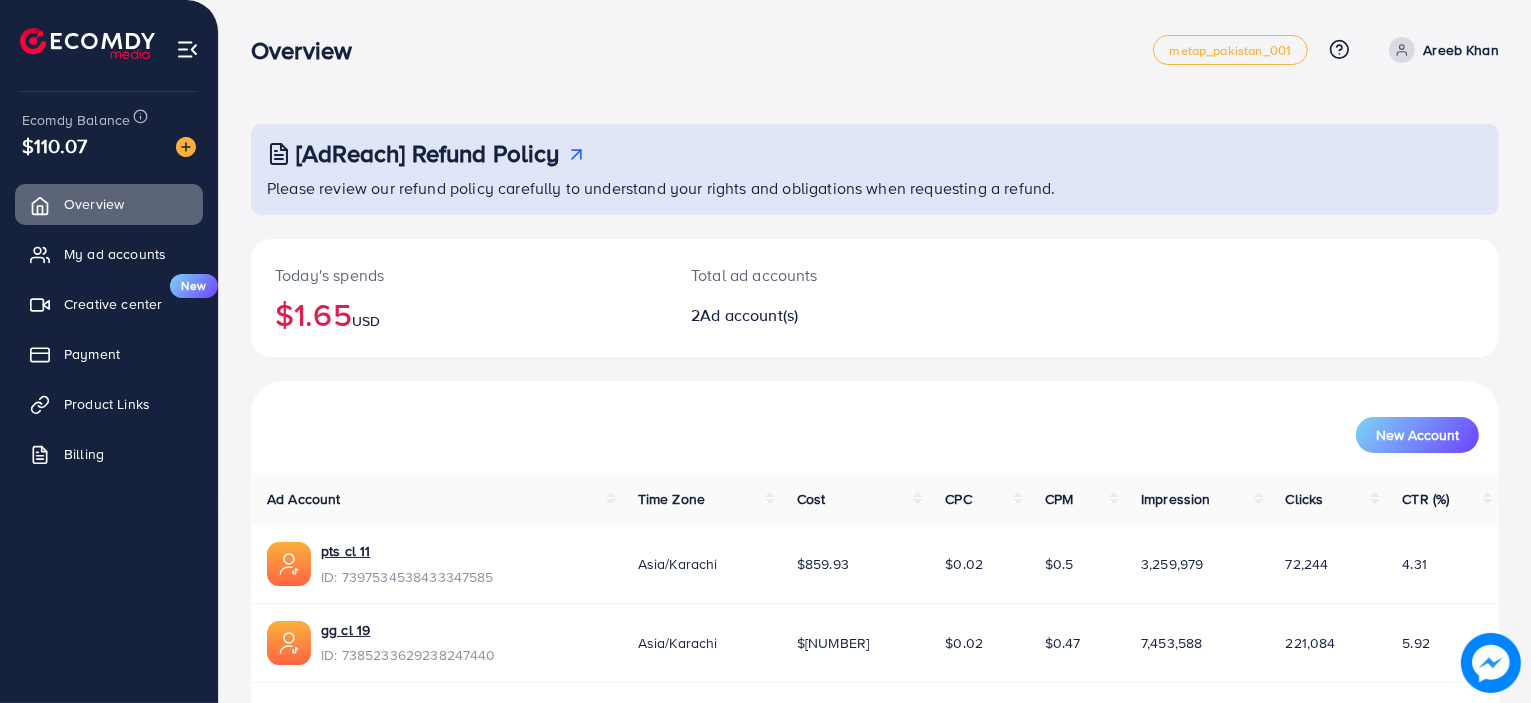 click on "ID: [NUMBER]" at bounding box center (875, 383) 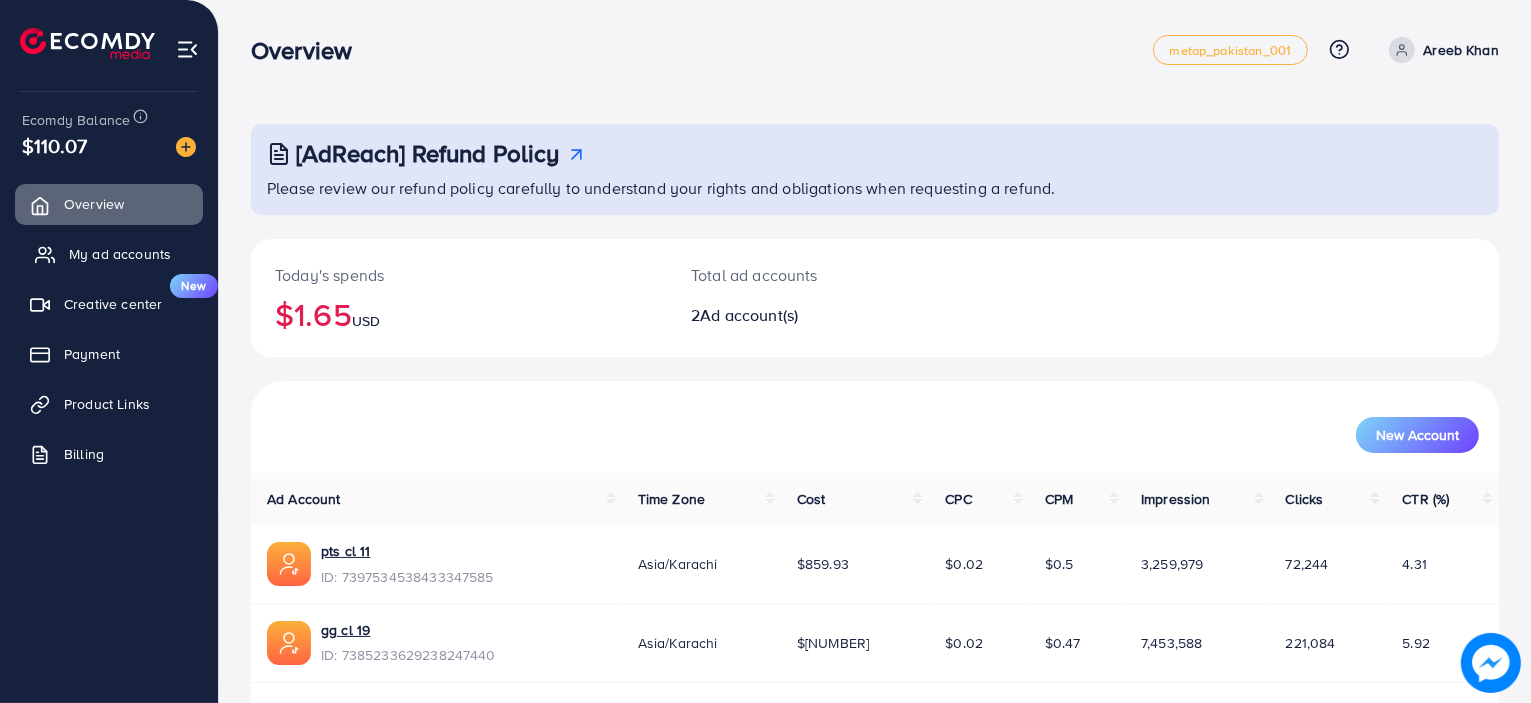 click on "My ad accounts" at bounding box center (120, 254) 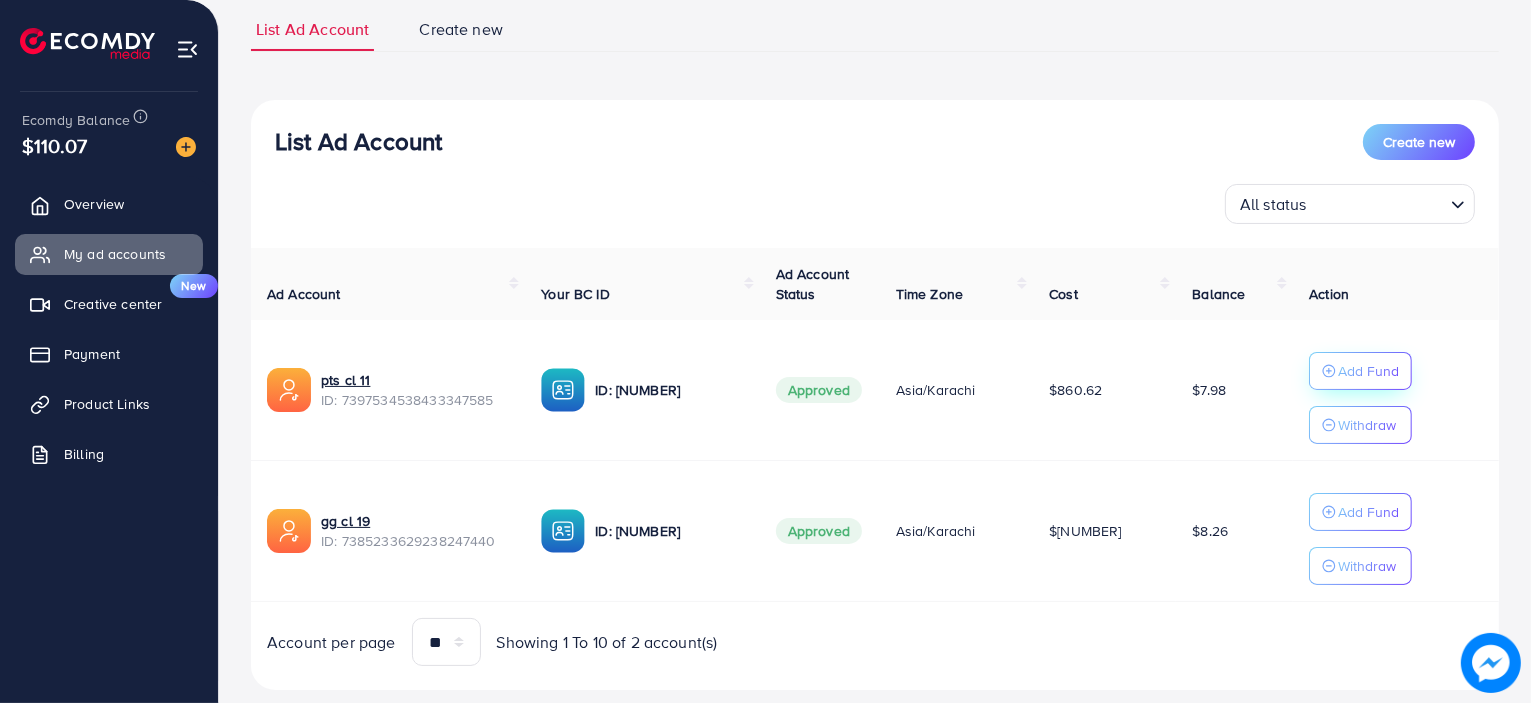 scroll, scrollTop: 152, scrollLeft: 0, axis: vertical 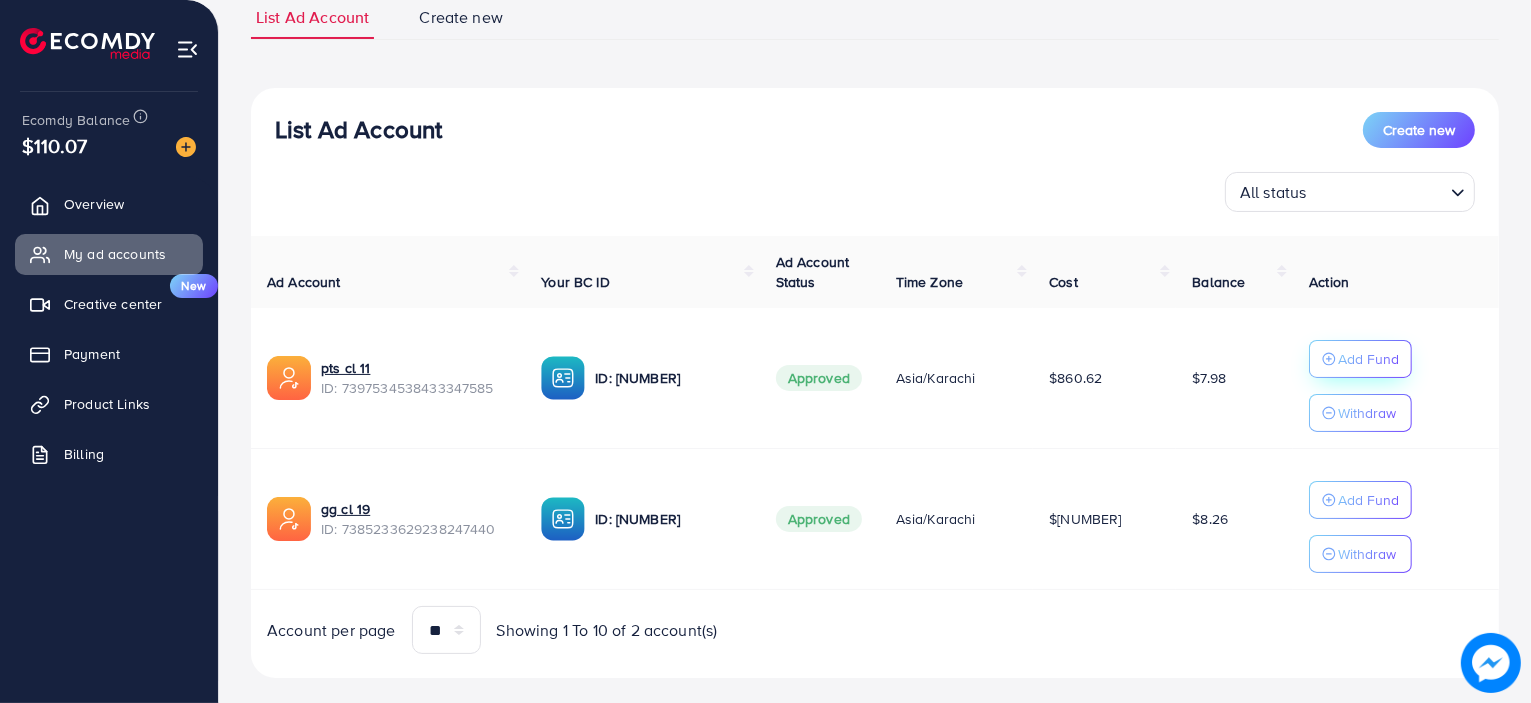 click on "Add Fund" at bounding box center (1368, 359) 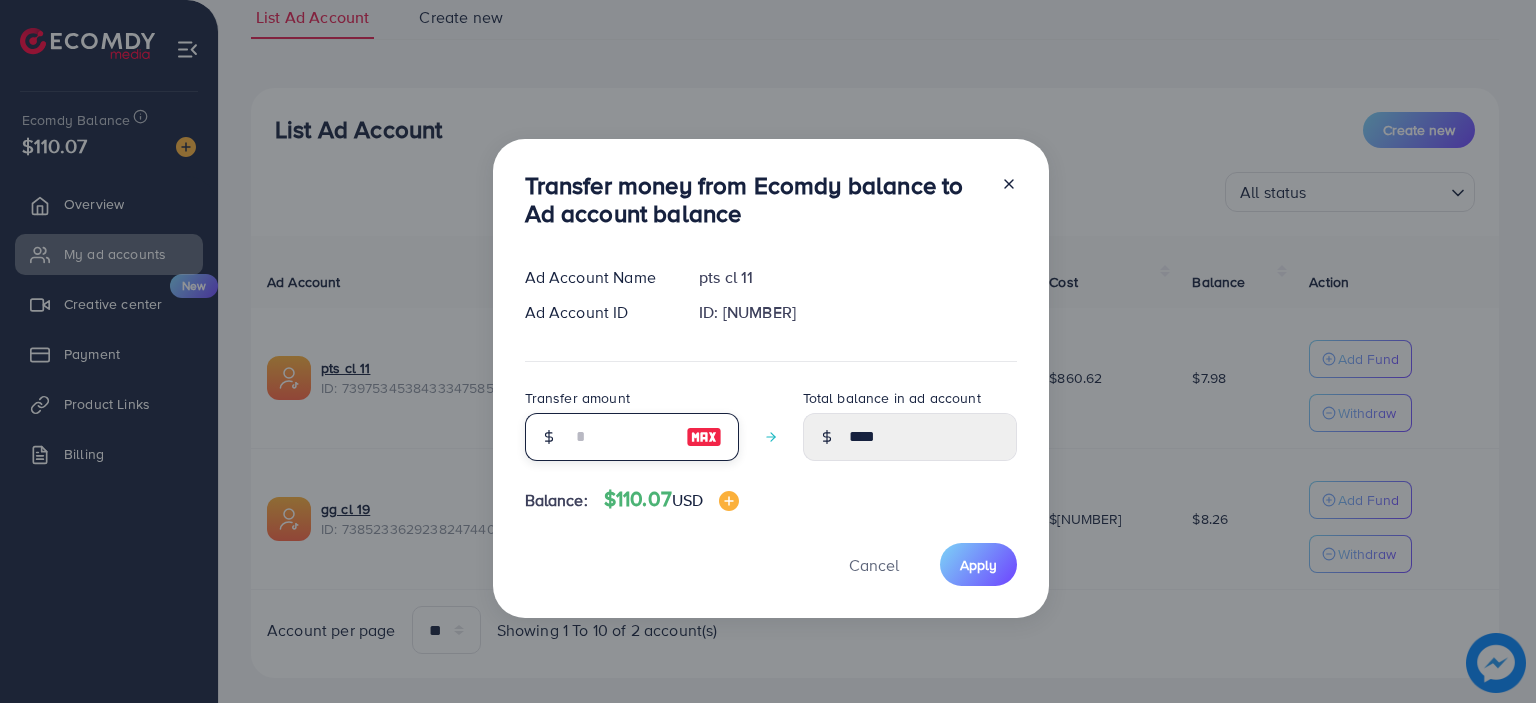 click at bounding box center [621, 437] 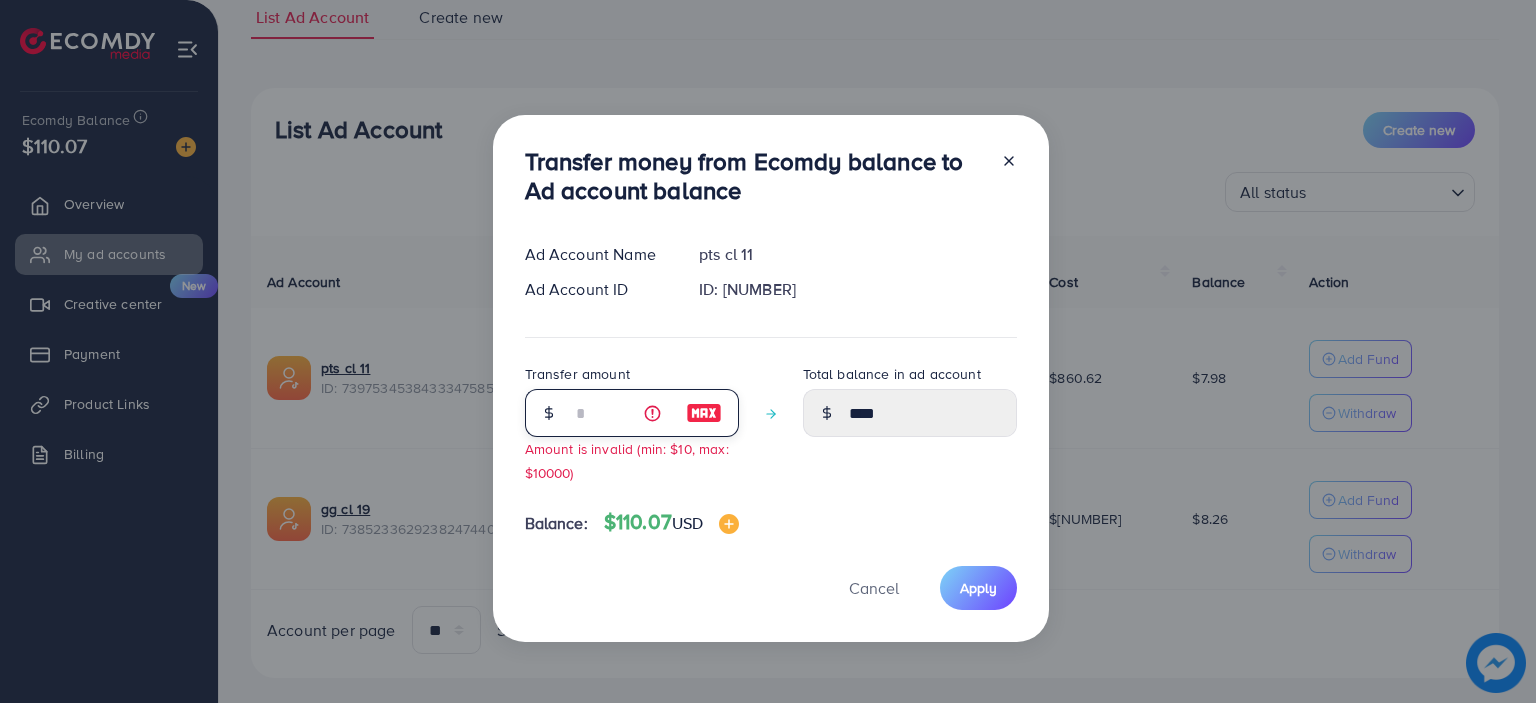 type on "**" 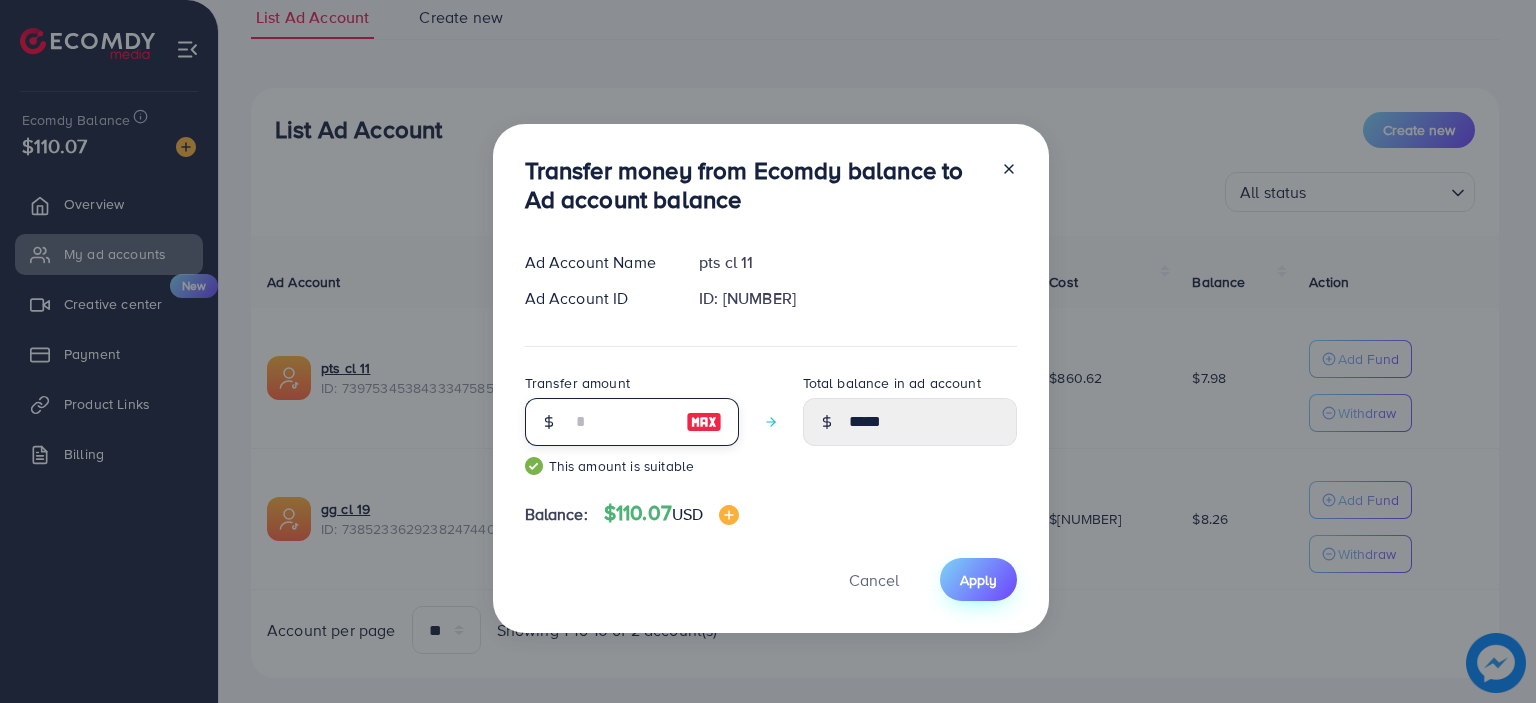 type on "**" 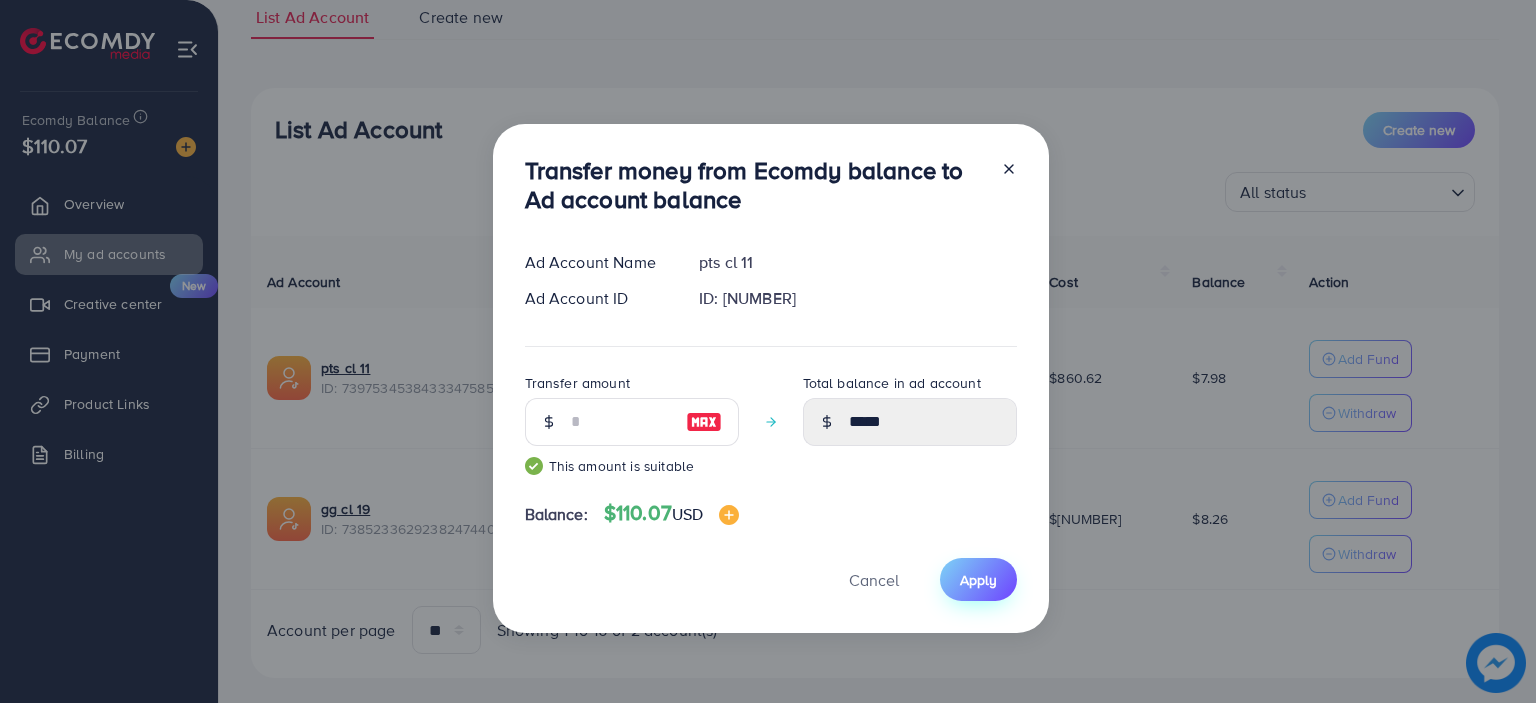 click on "Apply" at bounding box center [978, 580] 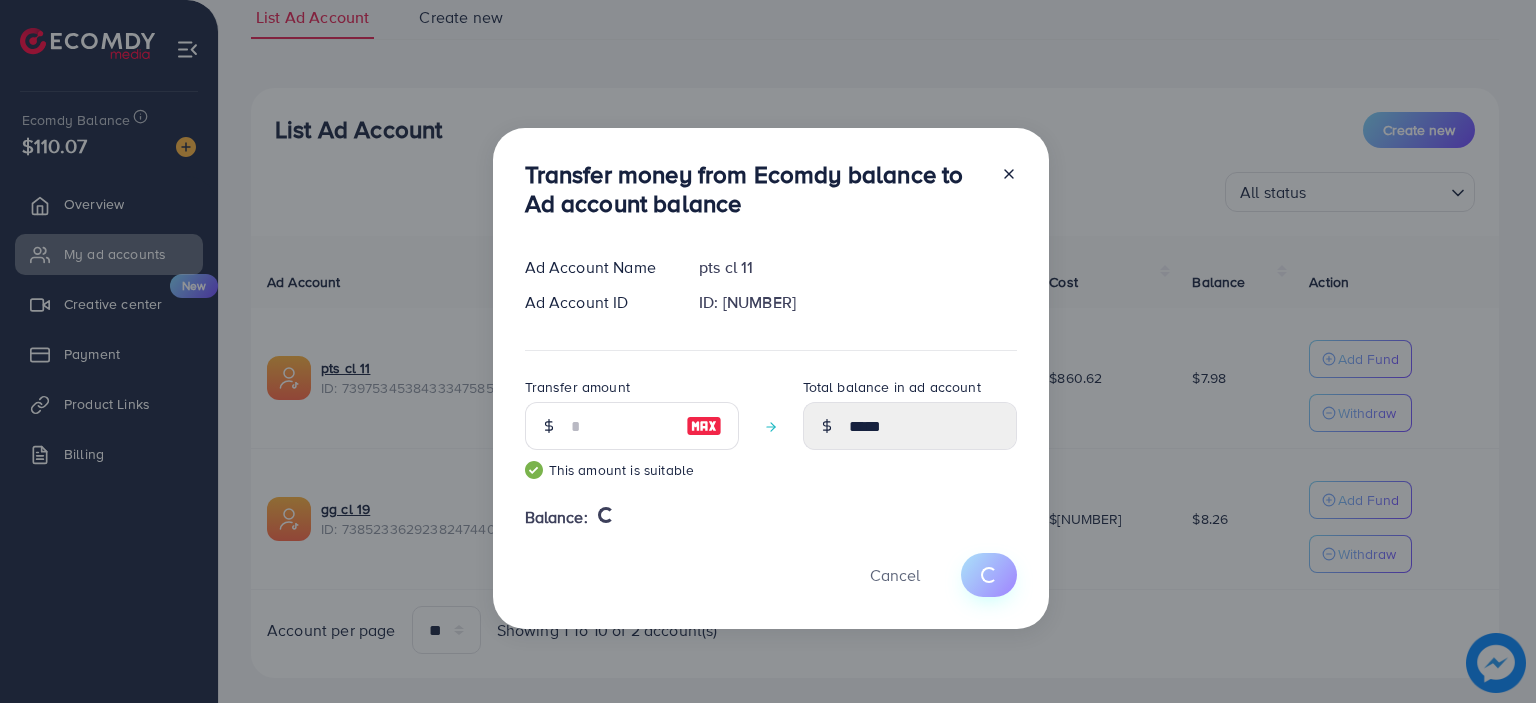 type 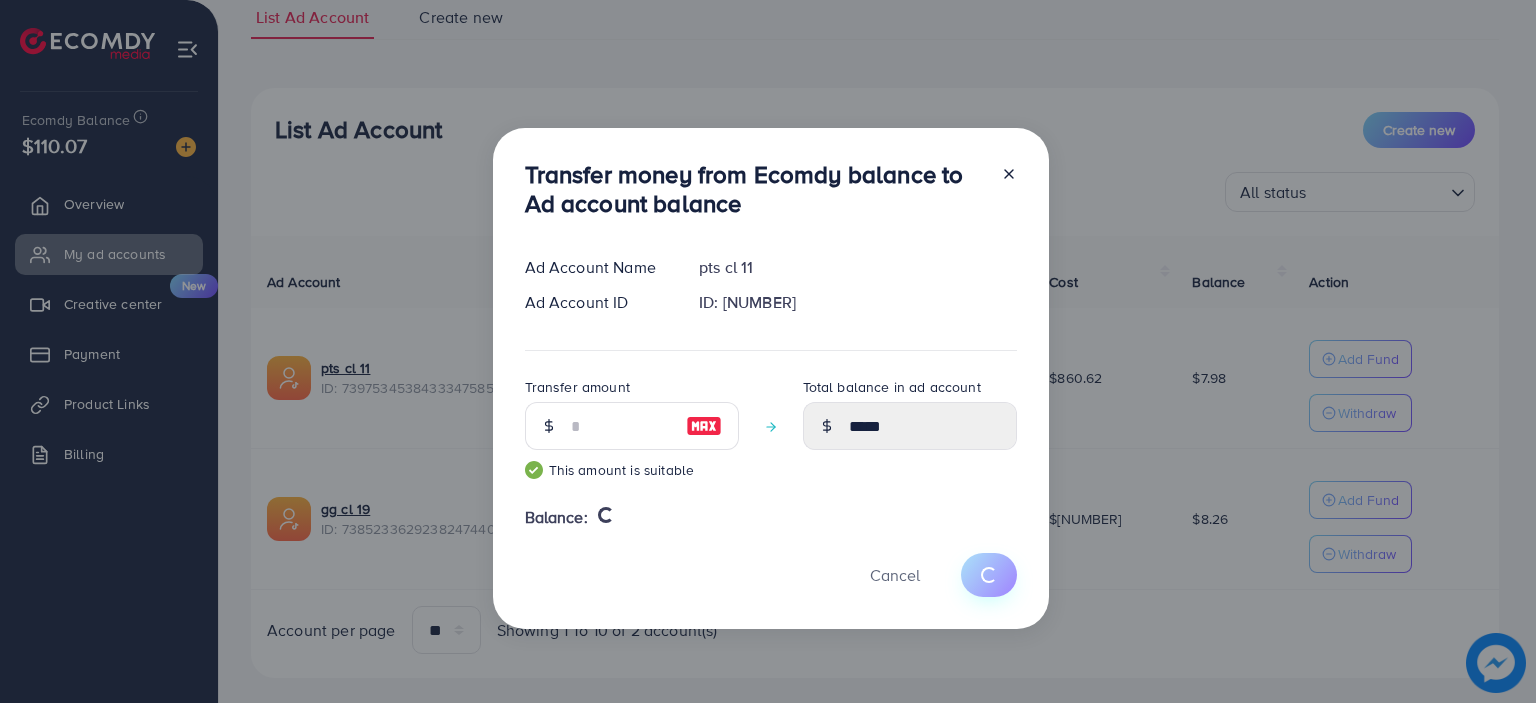 type on "****" 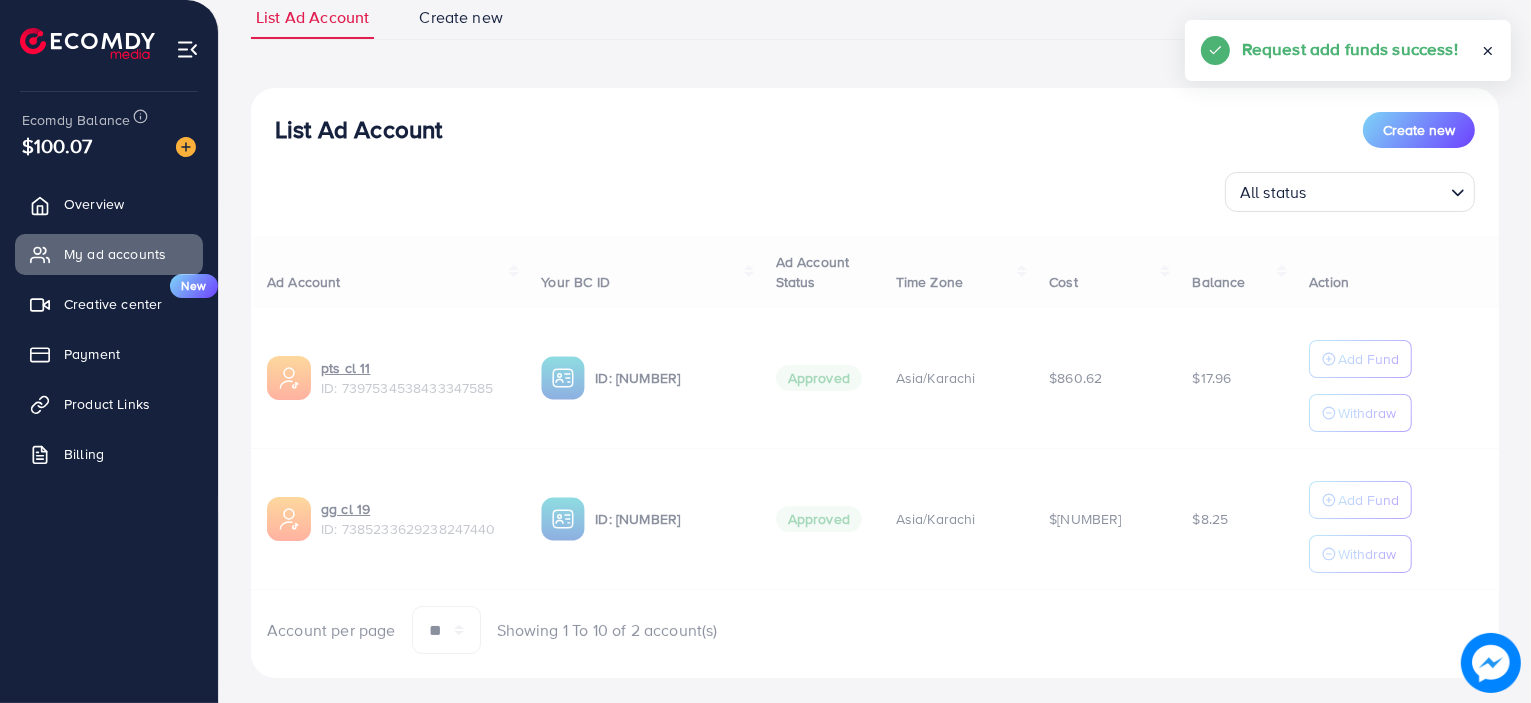 click on "ID: [NUMBER] ID: [NUMBER]" at bounding box center [875, 445] 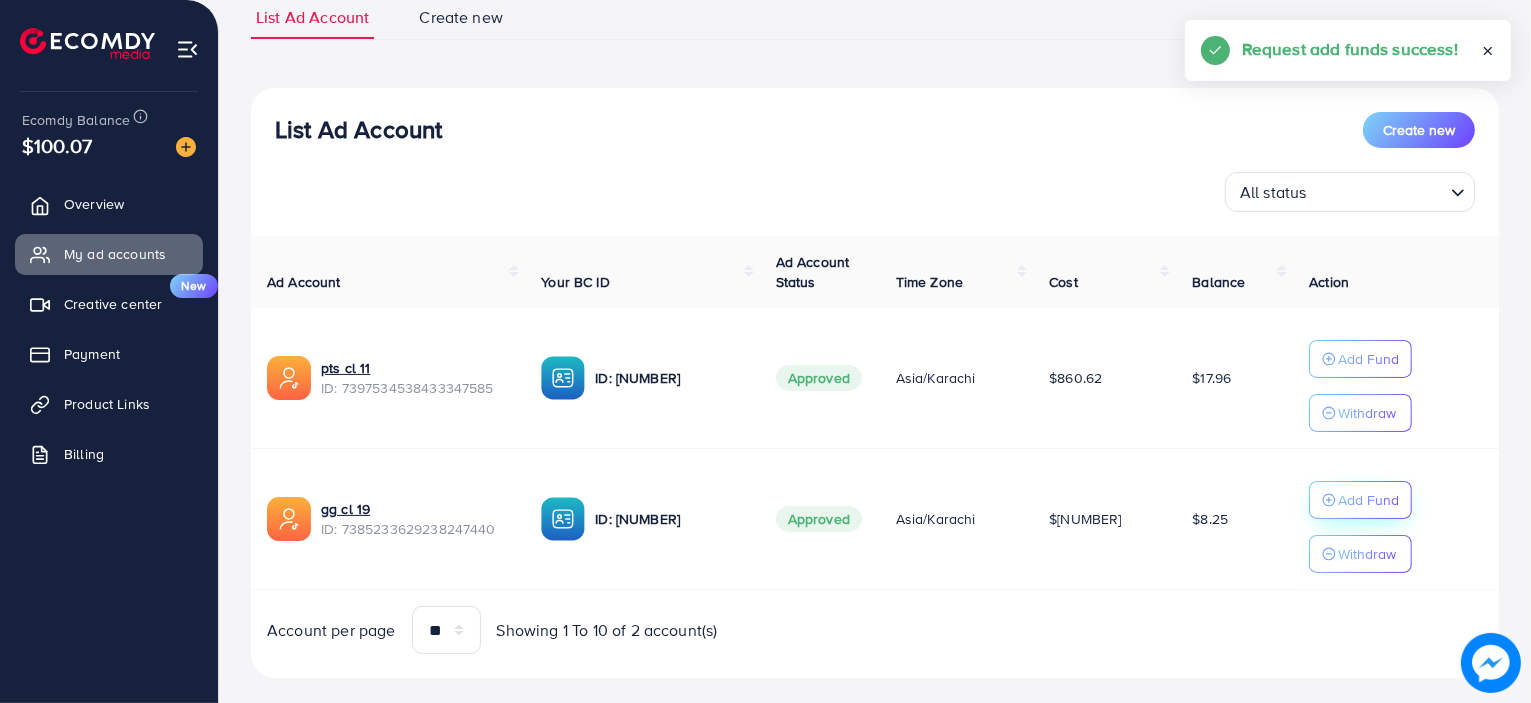 click on "Add Fund" at bounding box center (1368, 359) 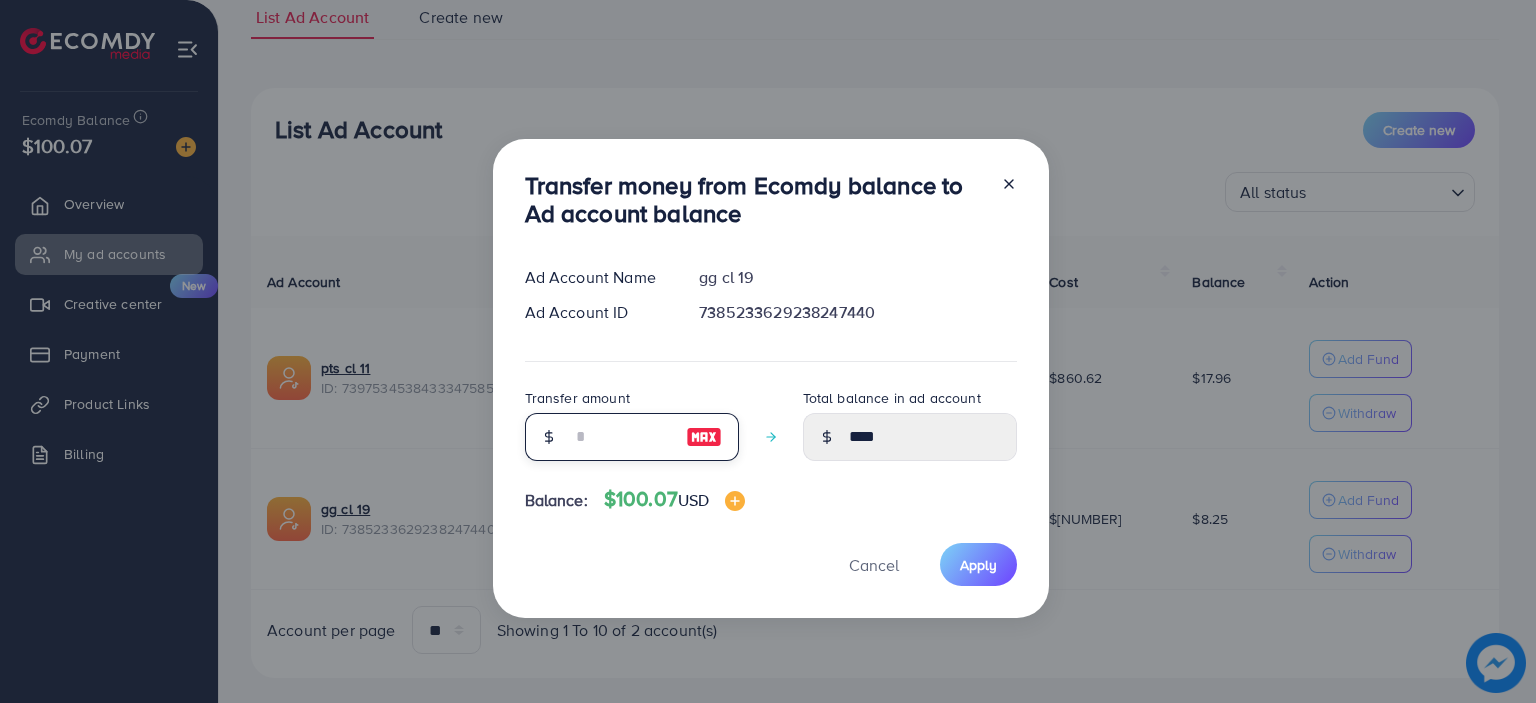 click at bounding box center (621, 437) 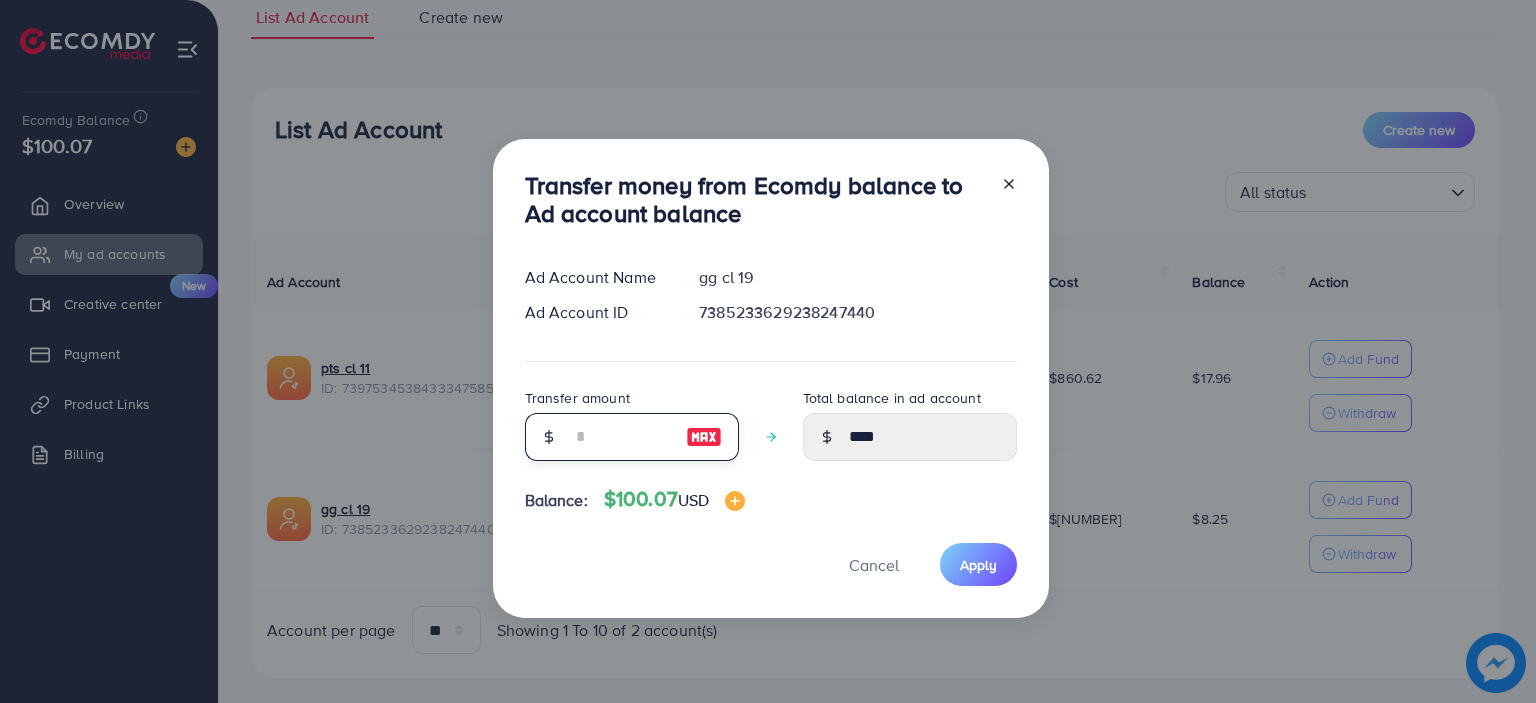type on "*" 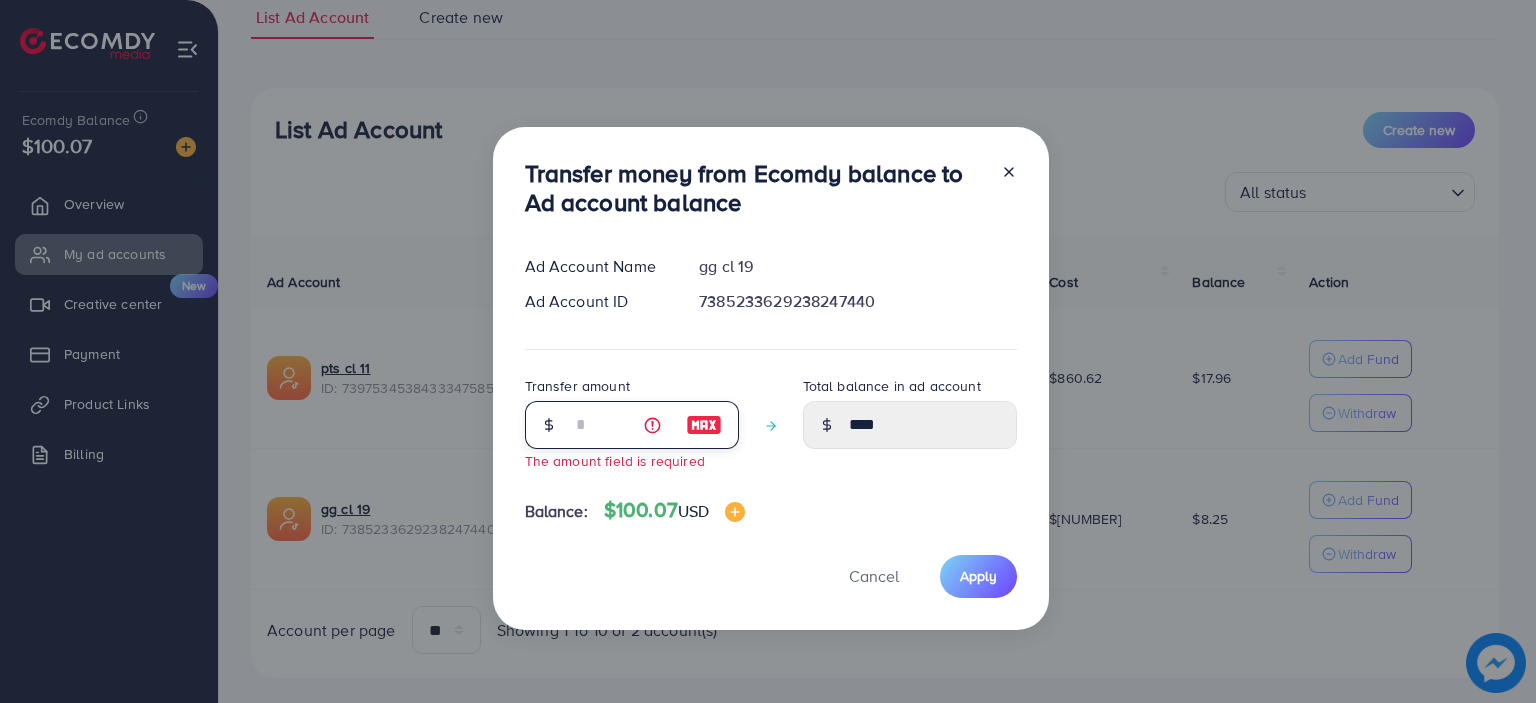 type on "*" 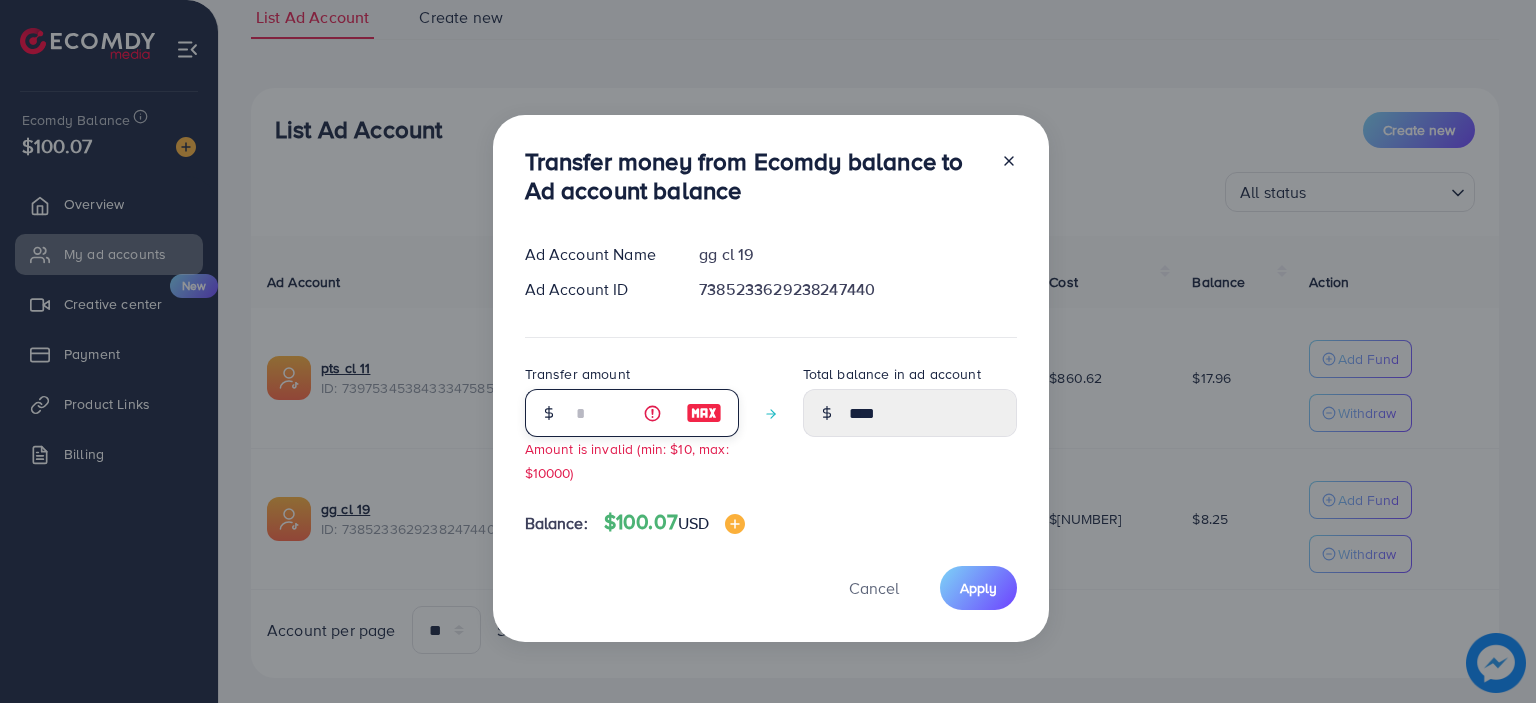 type on "**" 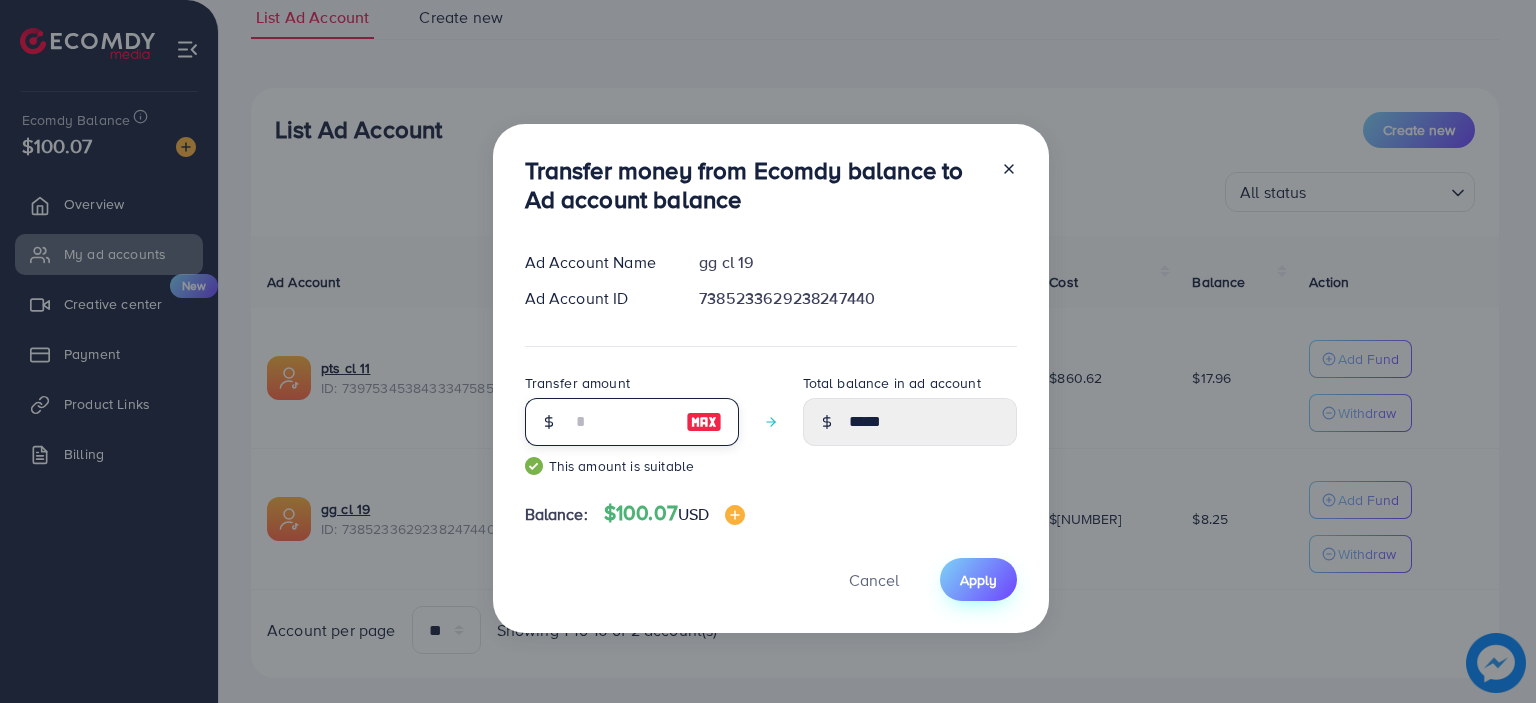 type on "**" 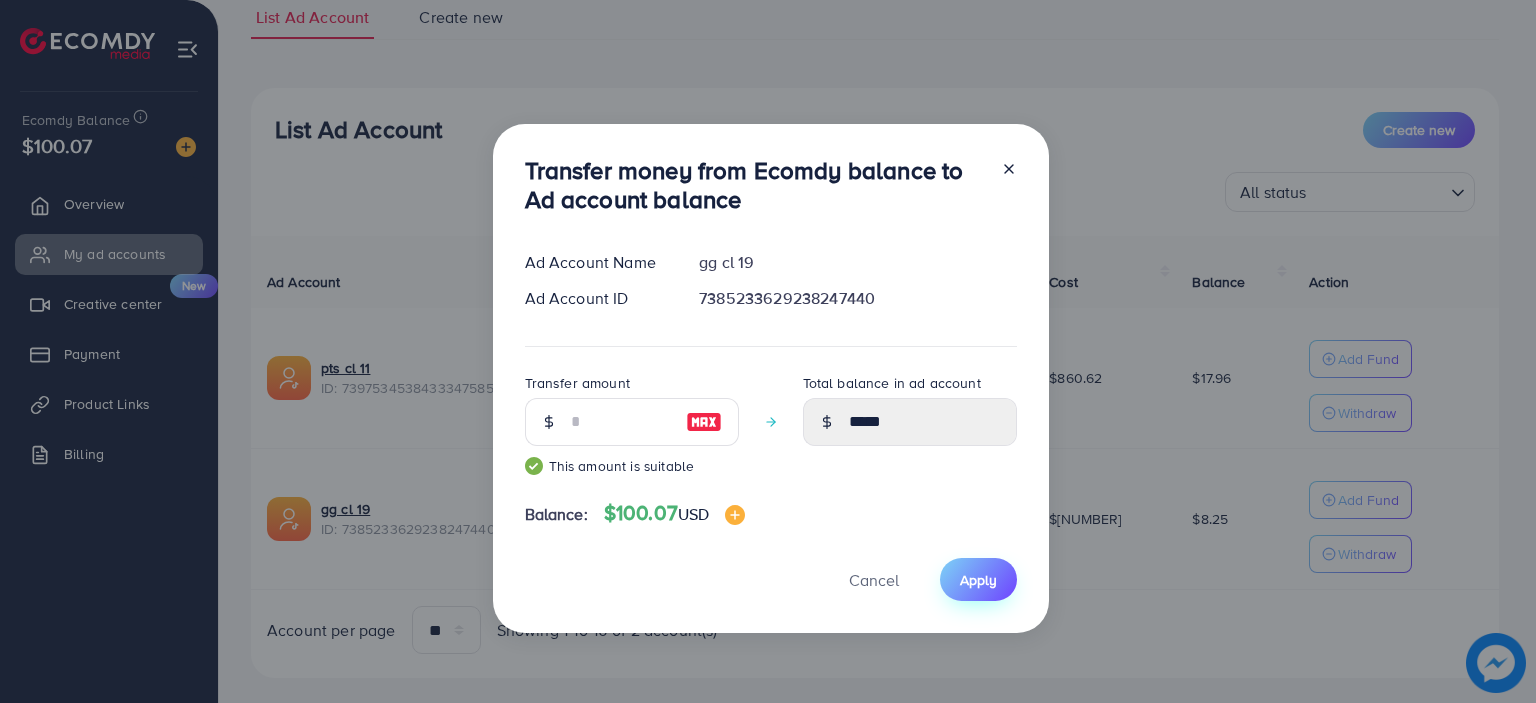 click on "Apply" at bounding box center [978, 580] 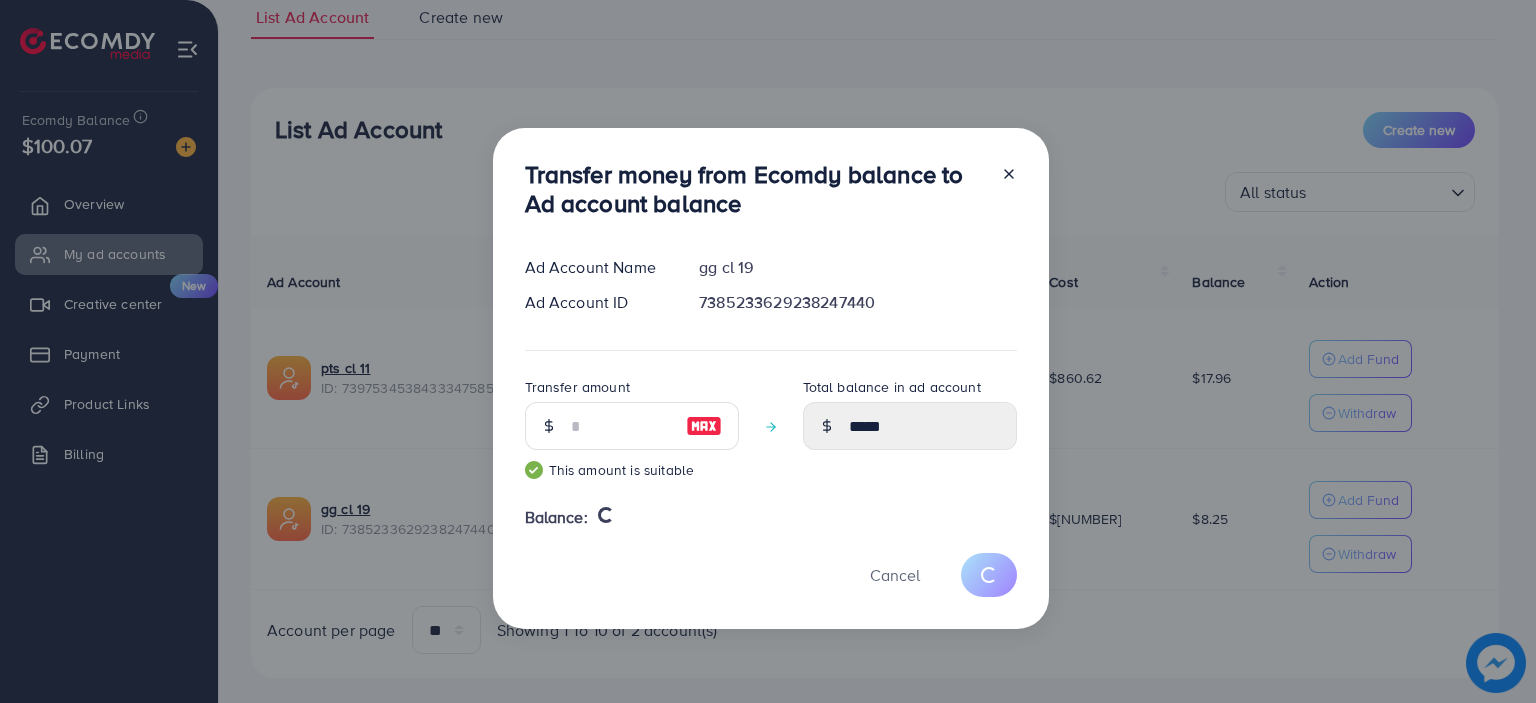 type 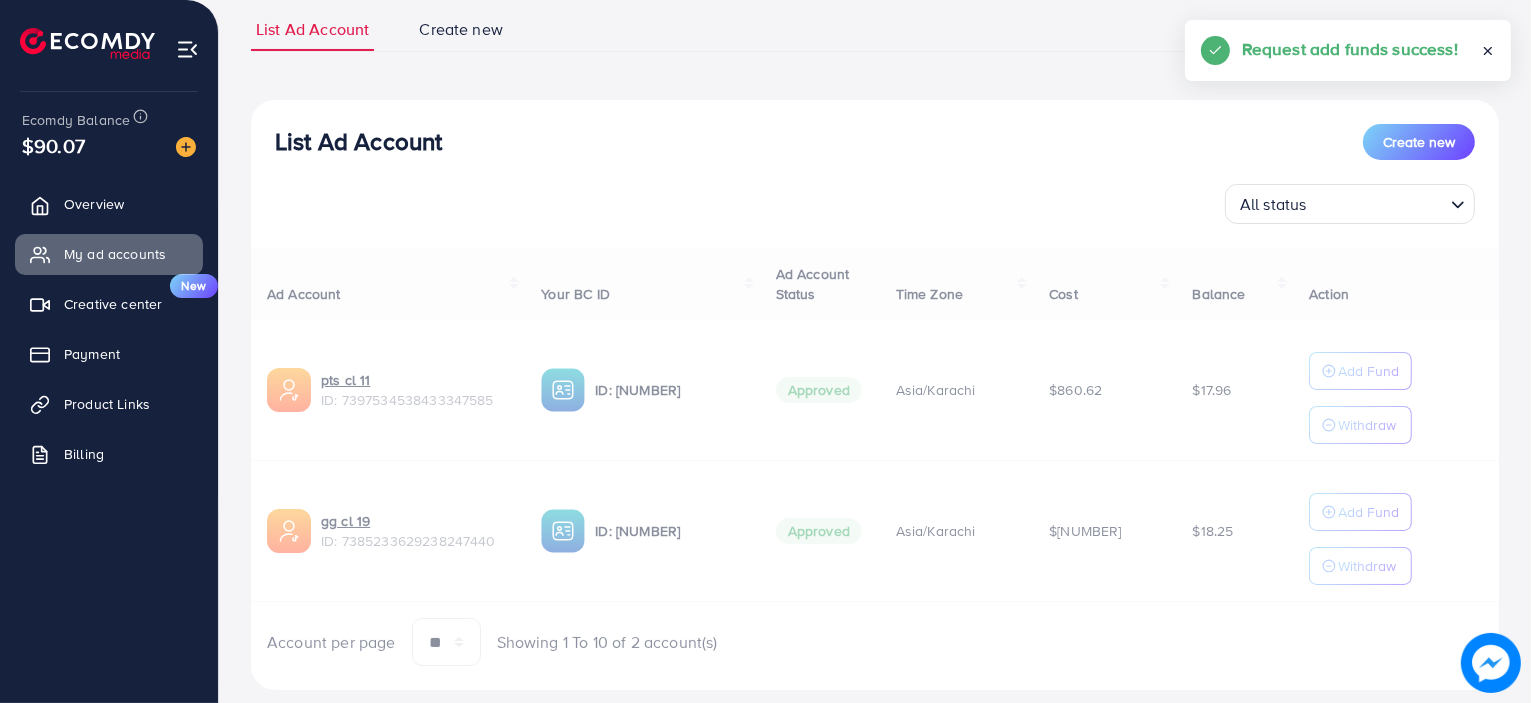 scroll, scrollTop: 0, scrollLeft: 0, axis: both 